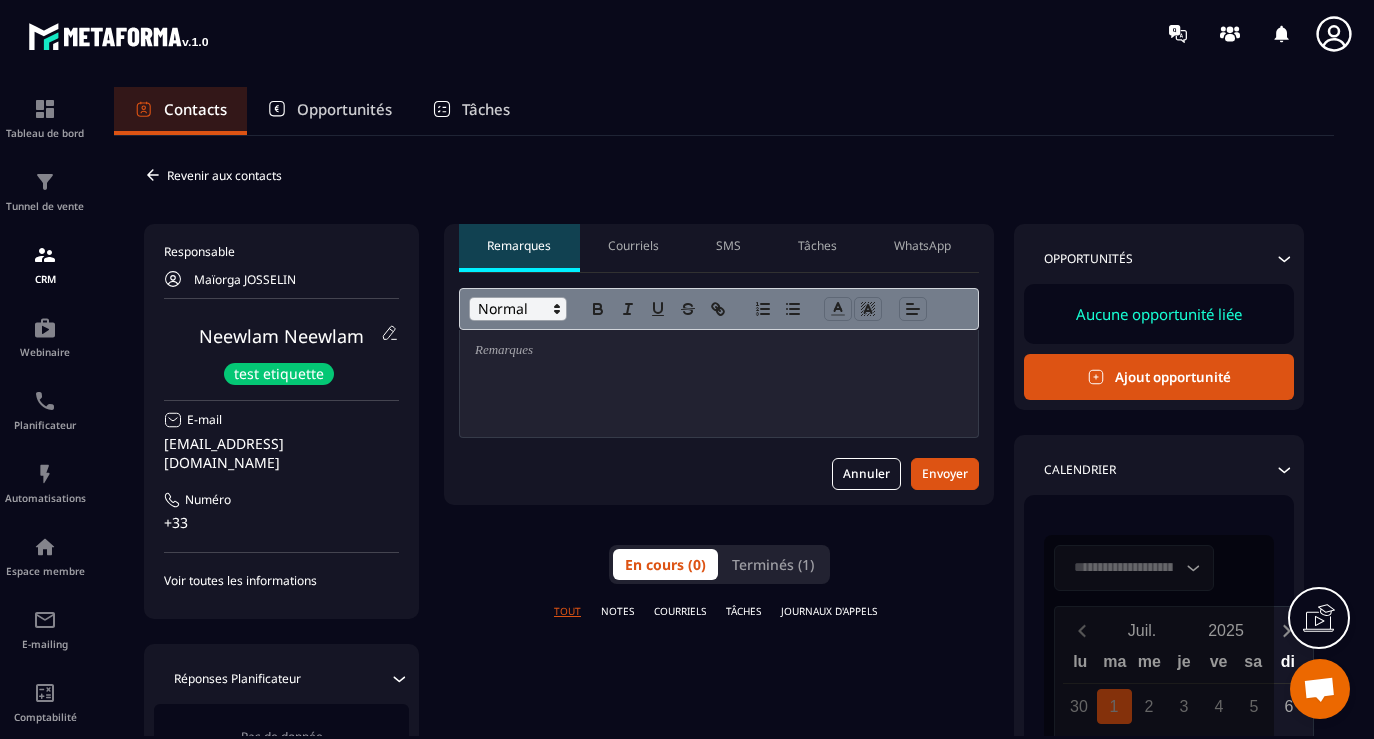 scroll, scrollTop: 0, scrollLeft: 0, axis: both 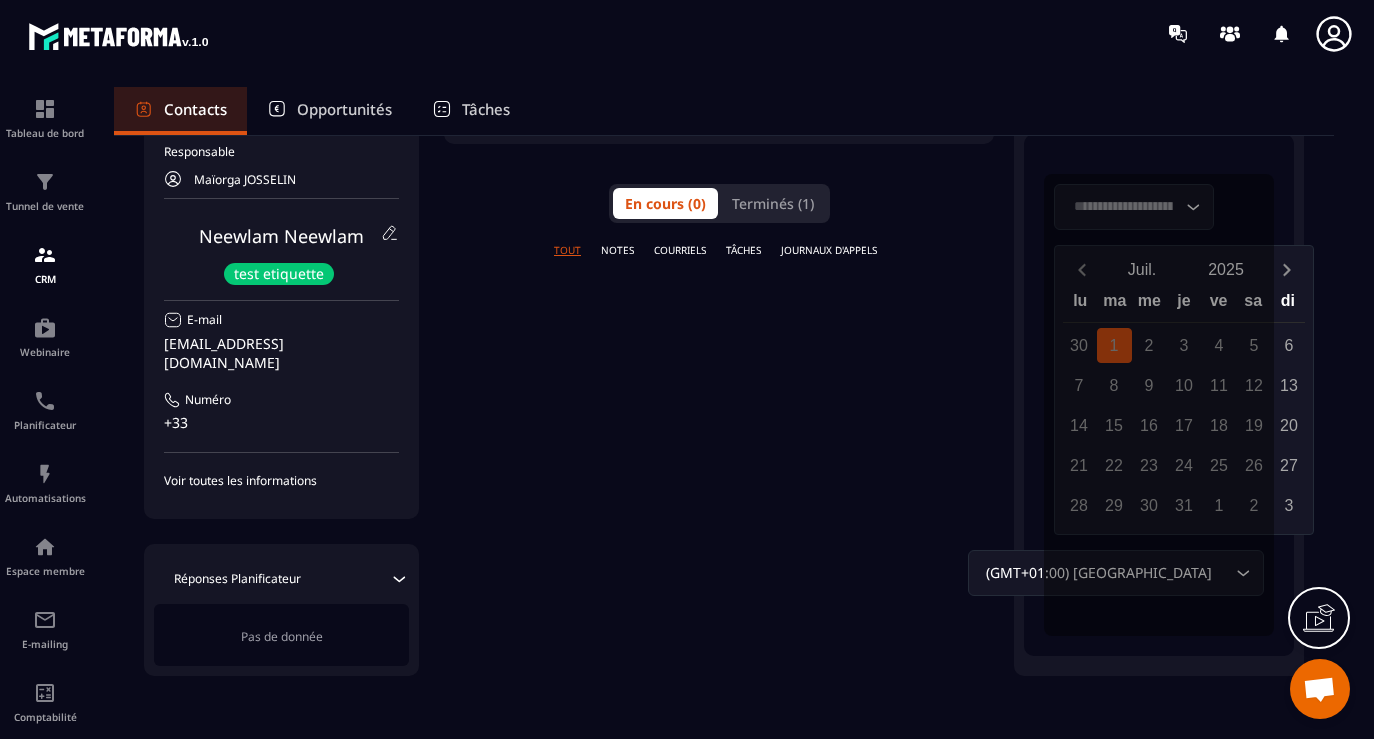click on "Voir toutes les informations" 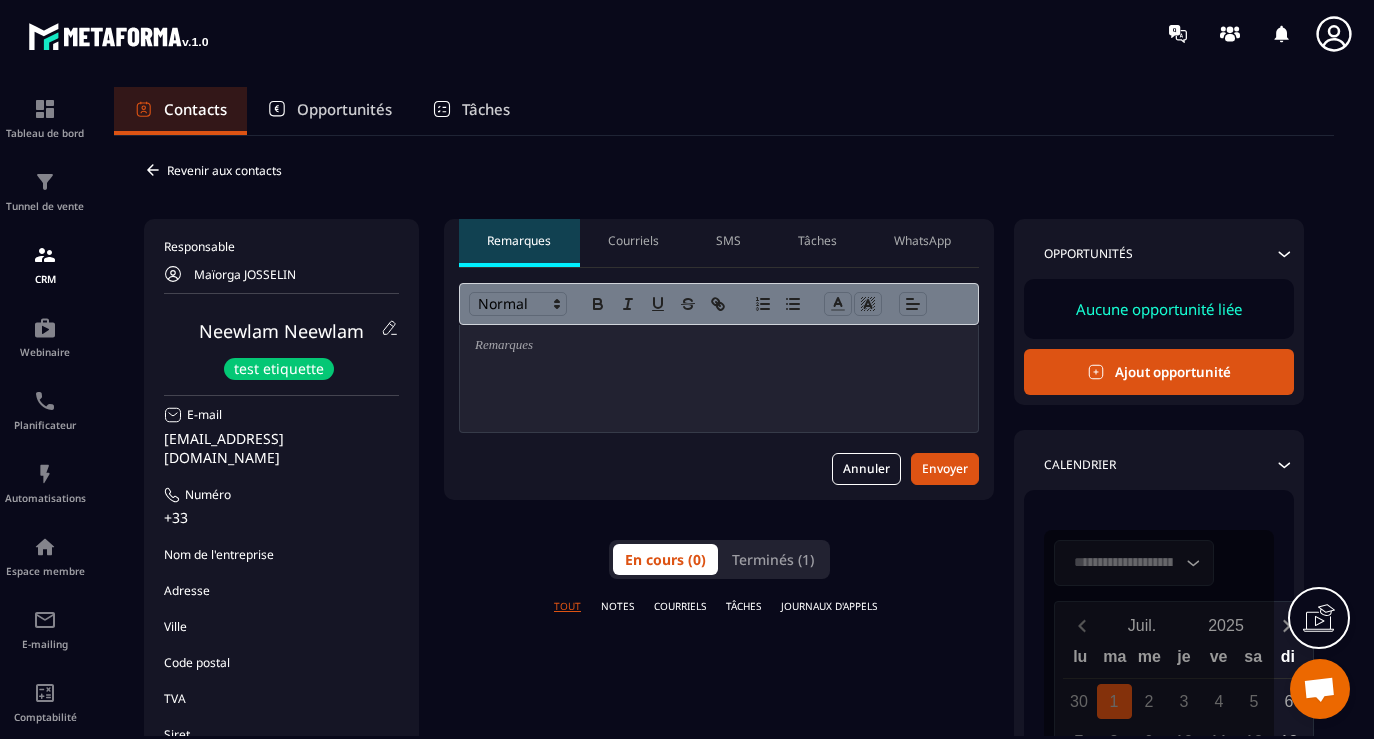scroll, scrollTop: 0, scrollLeft: 0, axis: both 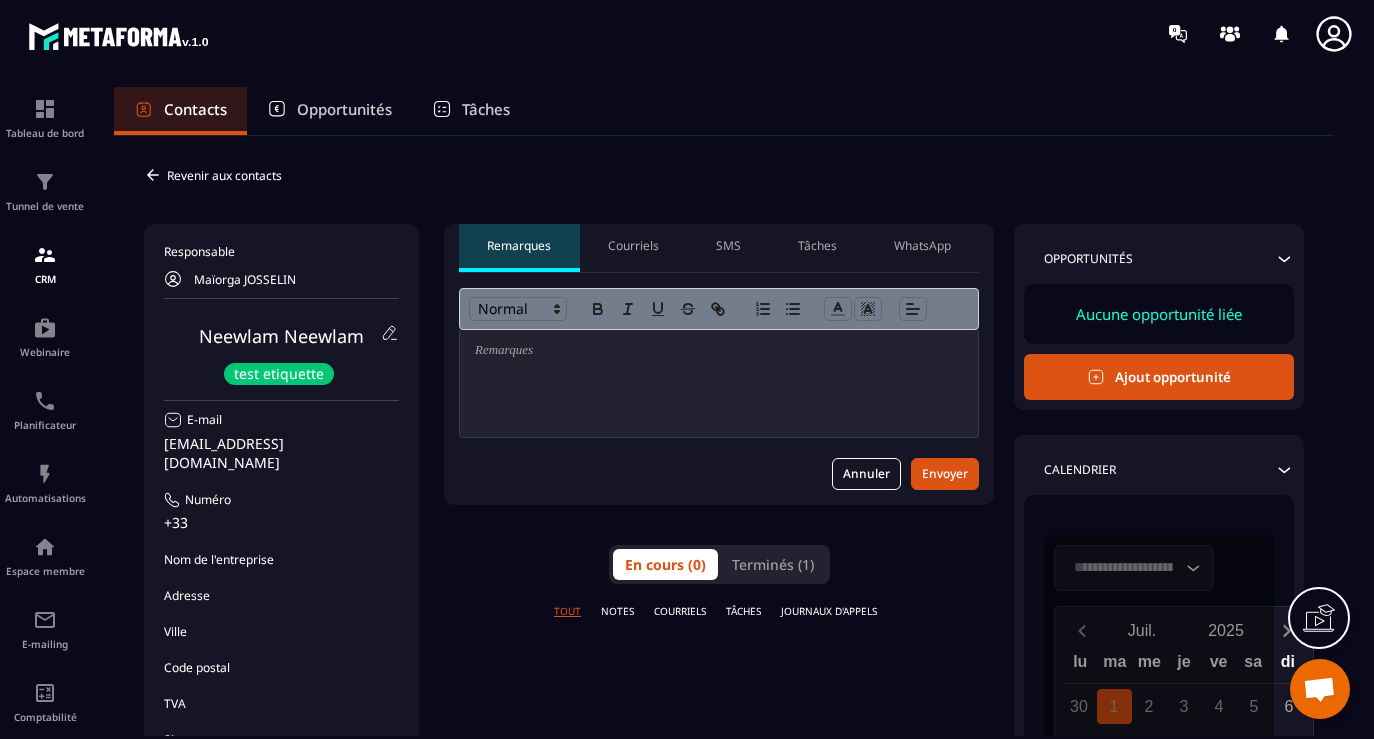 click on "Courriels" at bounding box center (633, 246) 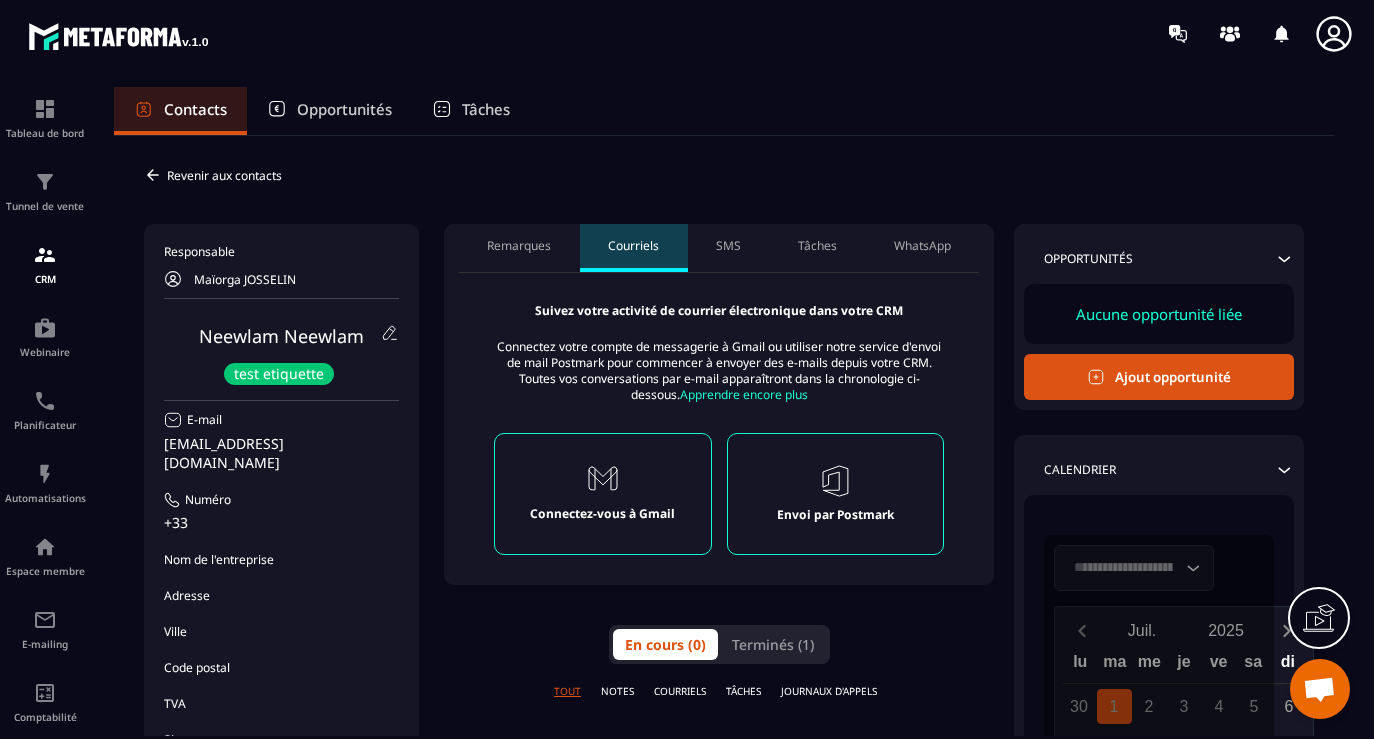 click on "SMS" at bounding box center (728, 246) 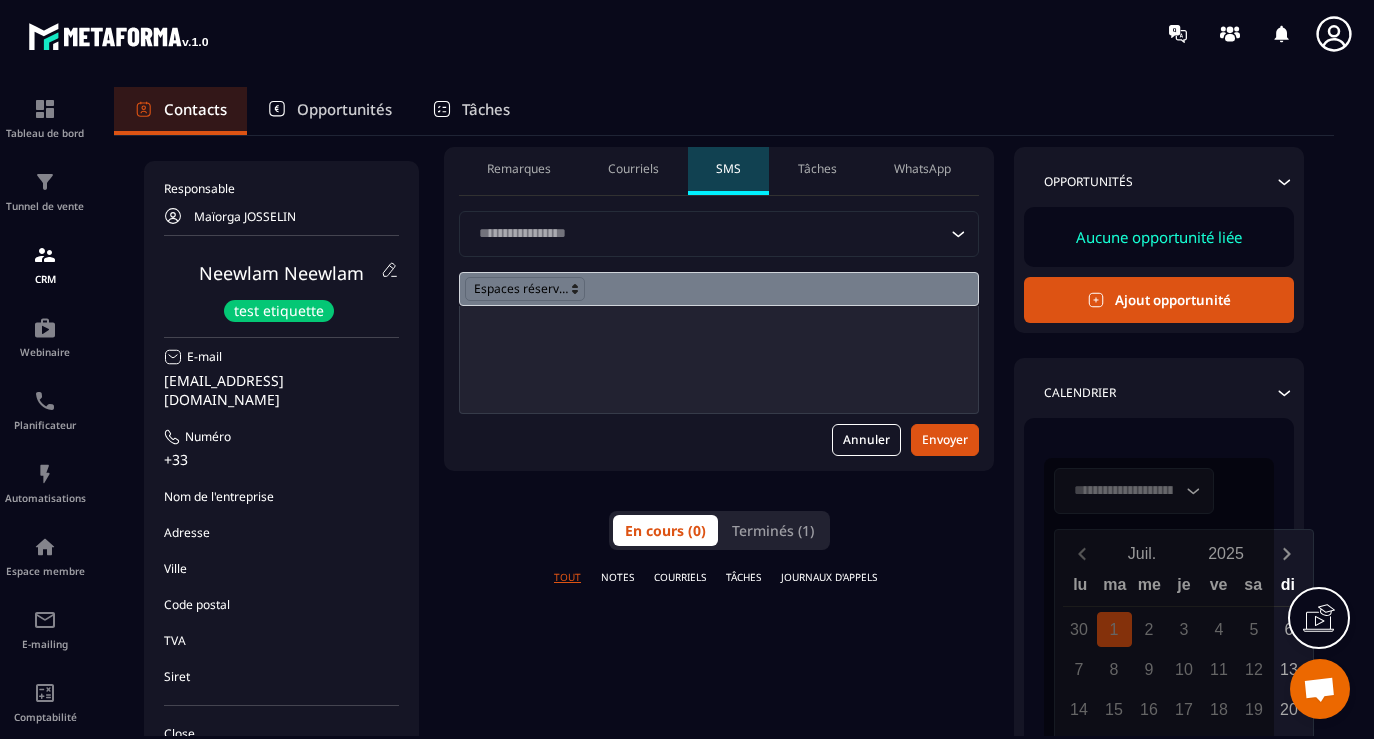 scroll, scrollTop: 57, scrollLeft: 0, axis: vertical 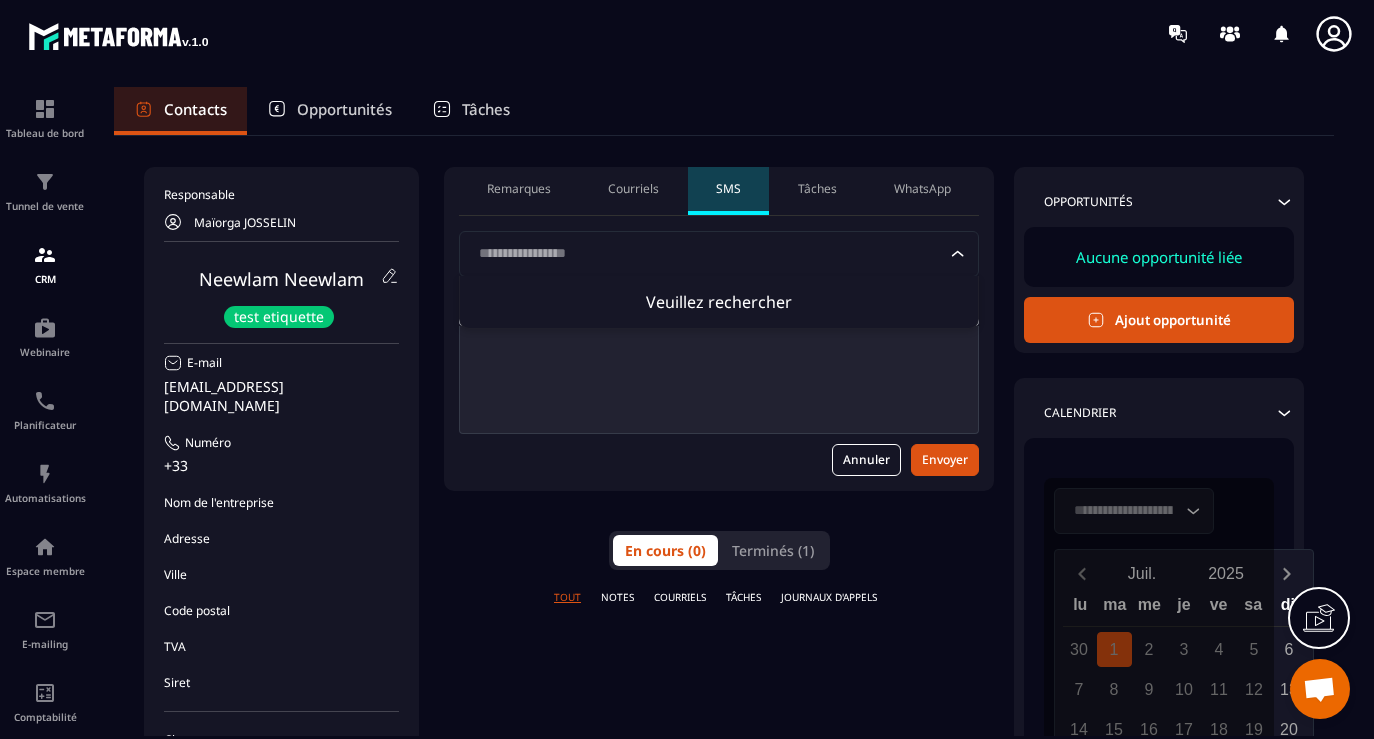 click 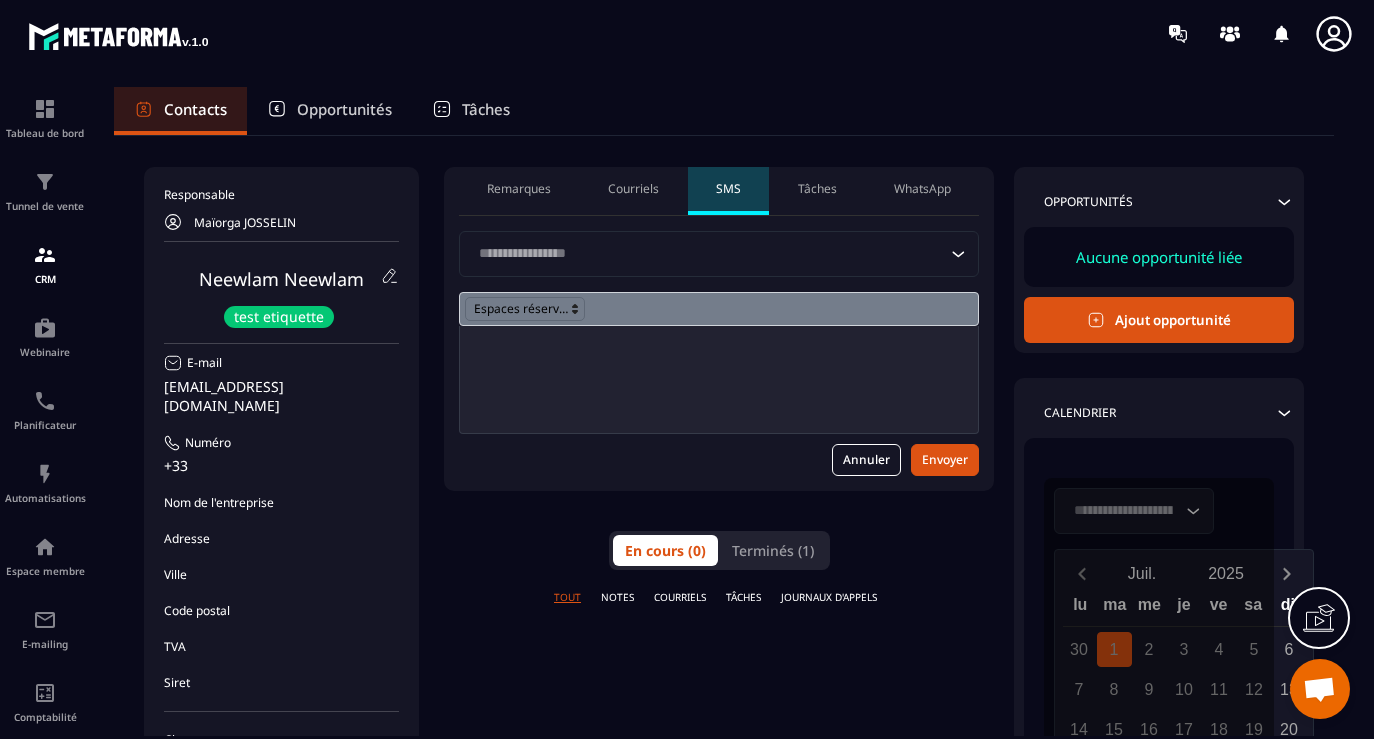 click at bounding box center [719, 347] 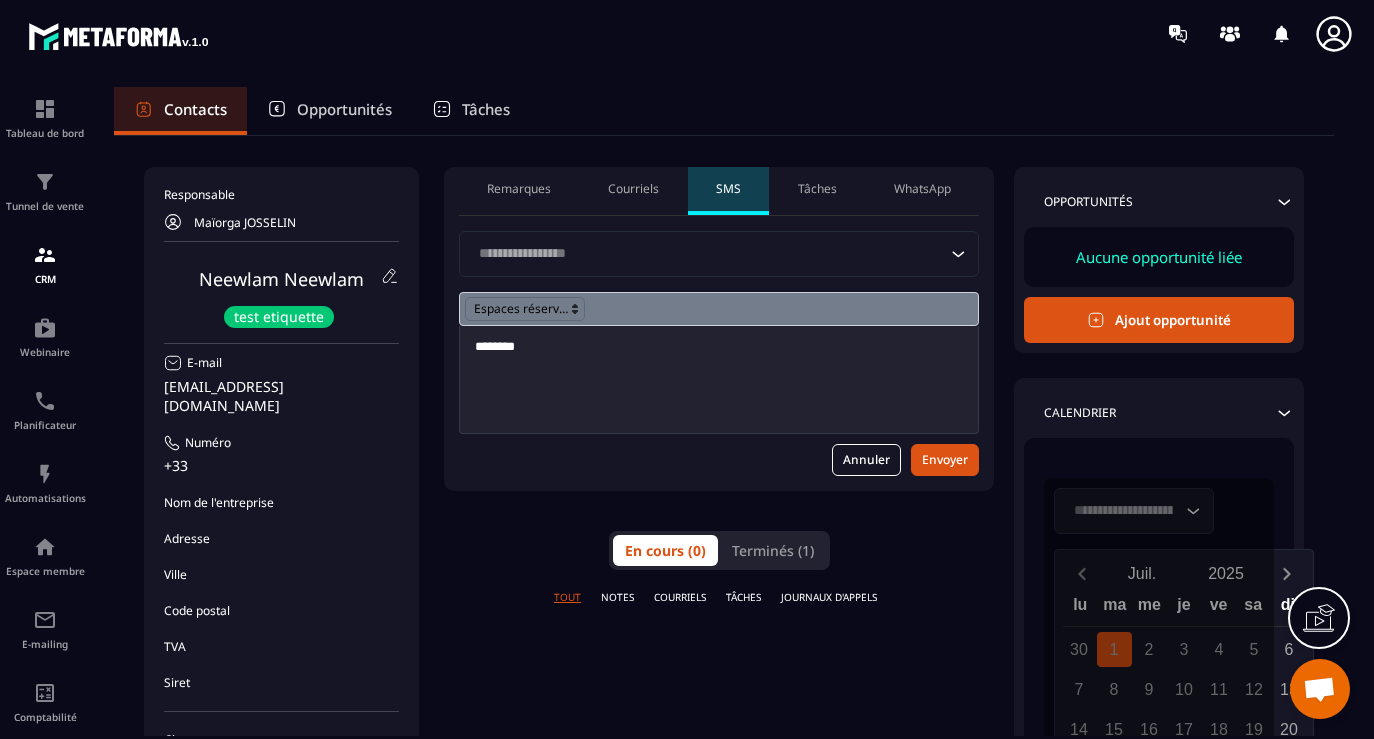 click on "+33" at bounding box center (281, 465) 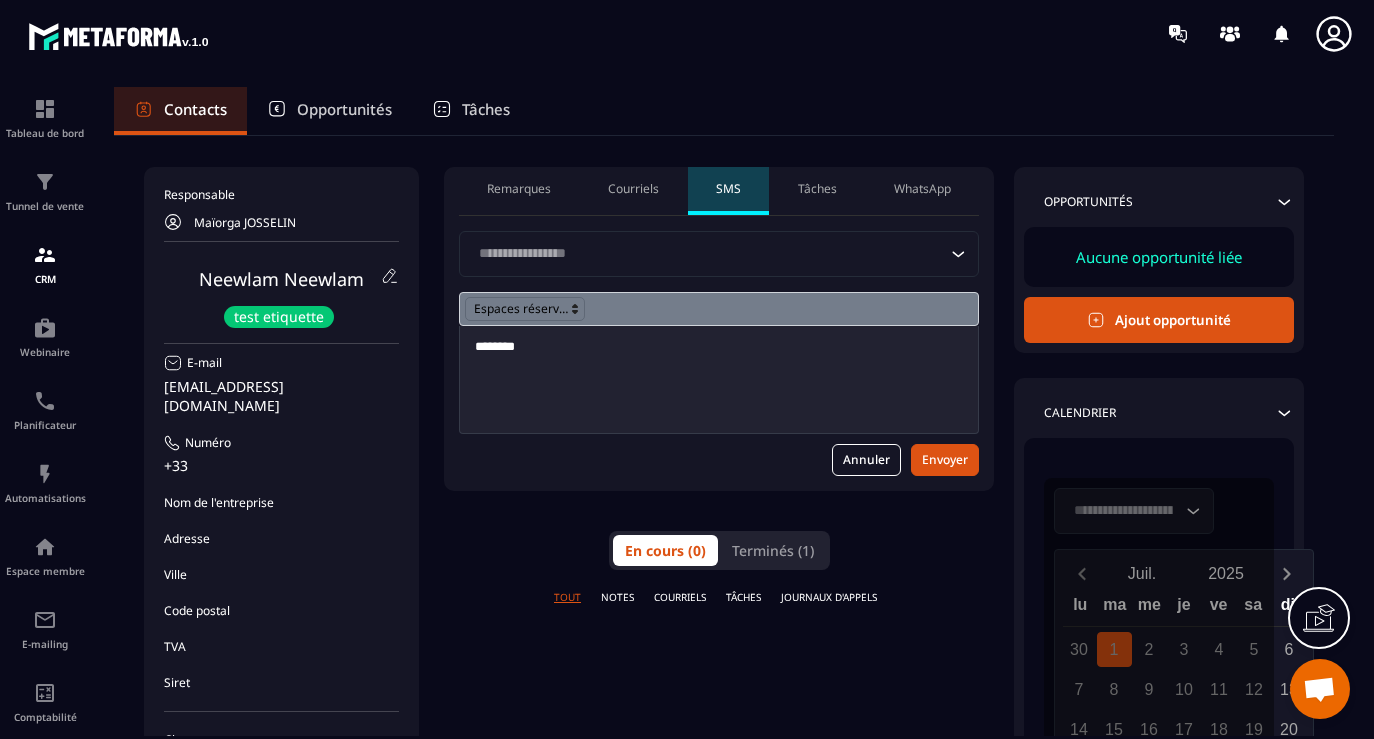 click on "Tâches" at bounding box center (817, 189) 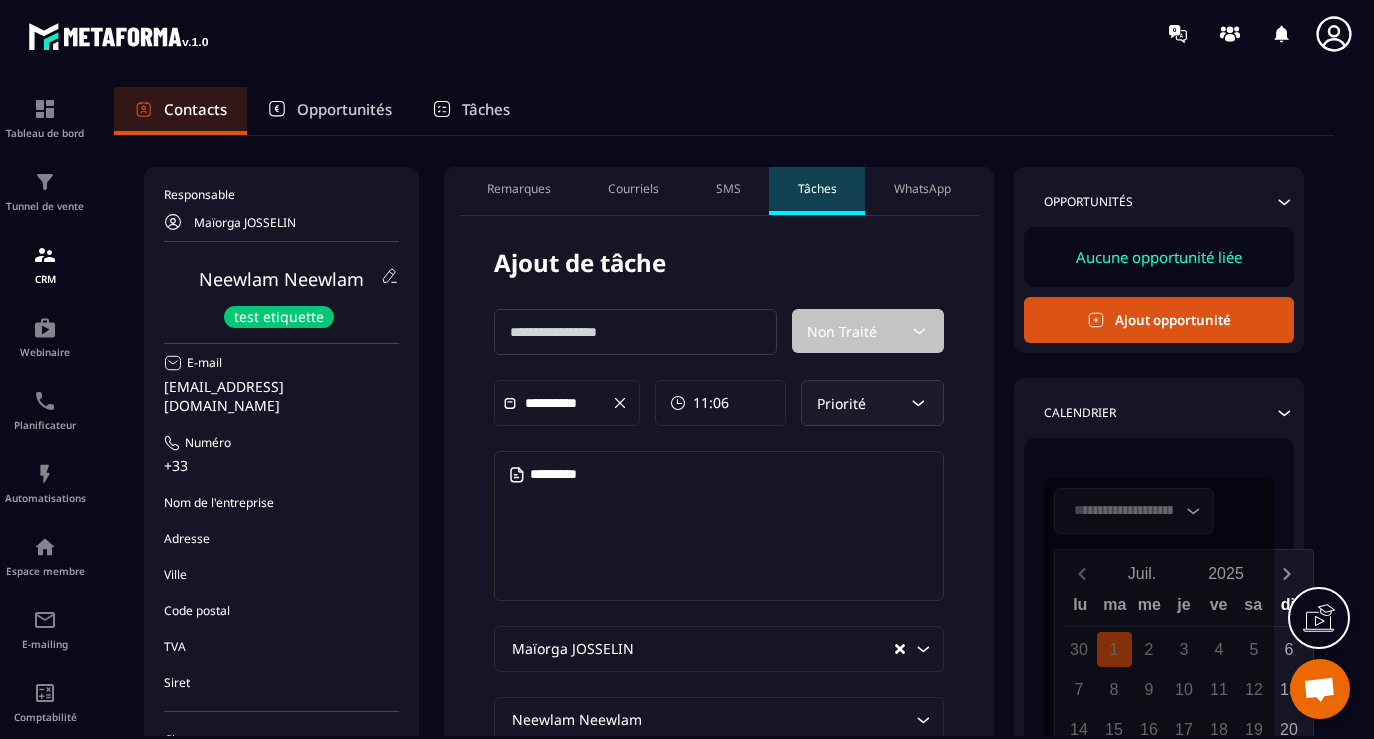 click on "WhatsApp" at bounding box center (922, 189) 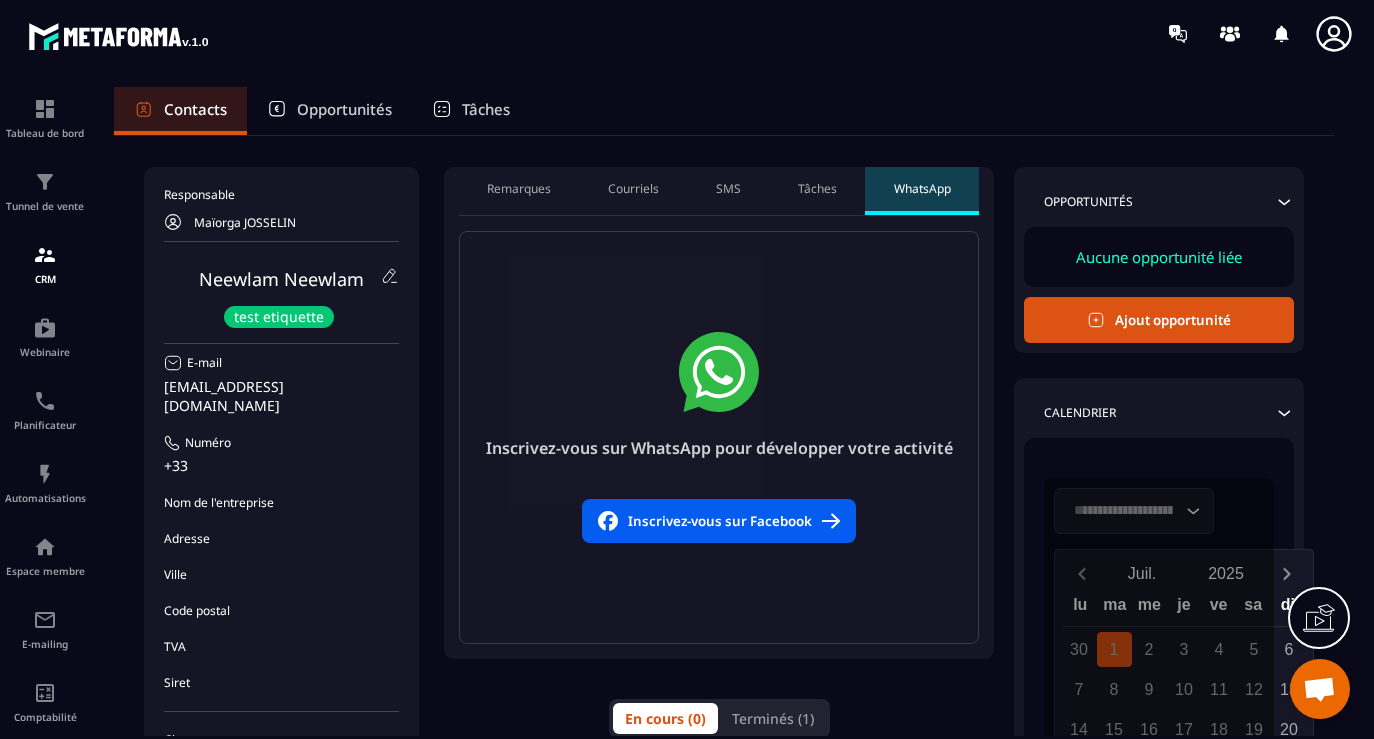 click 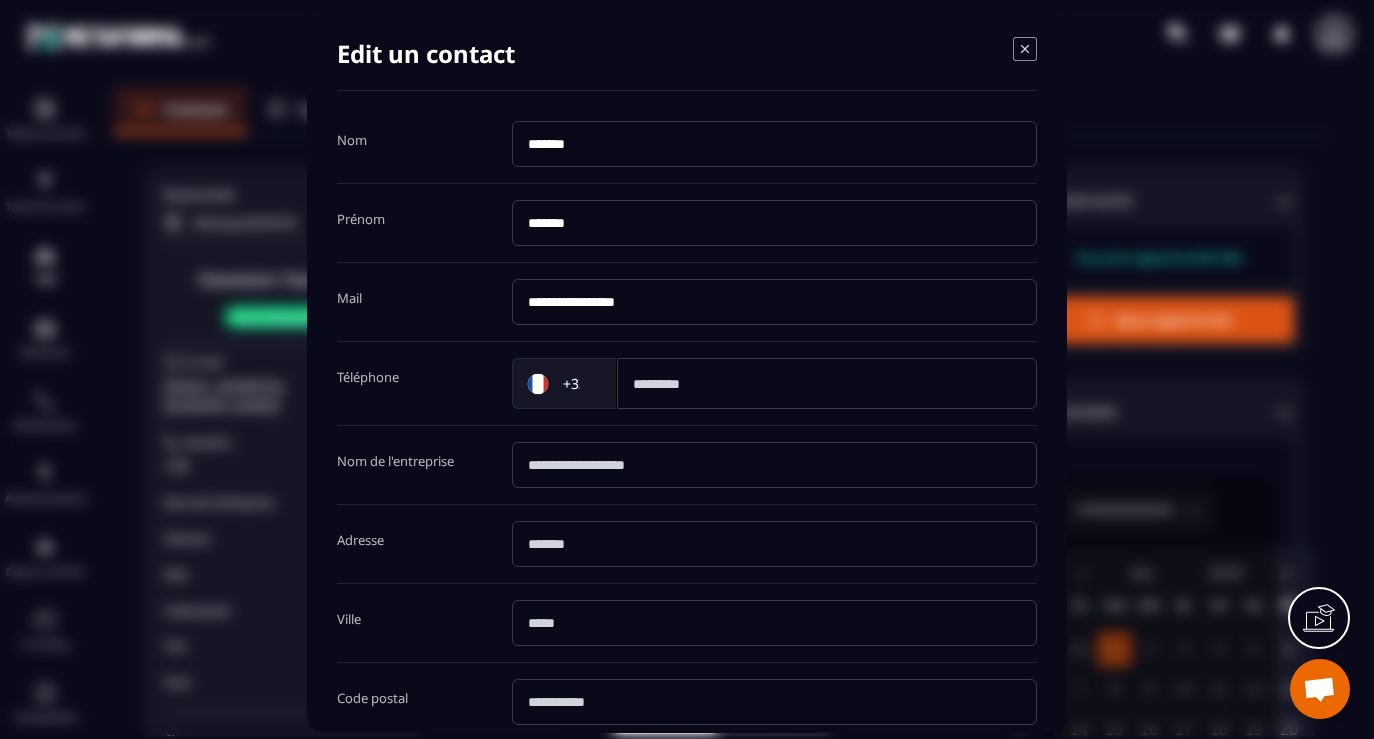 click at bounding box center (827, 383) 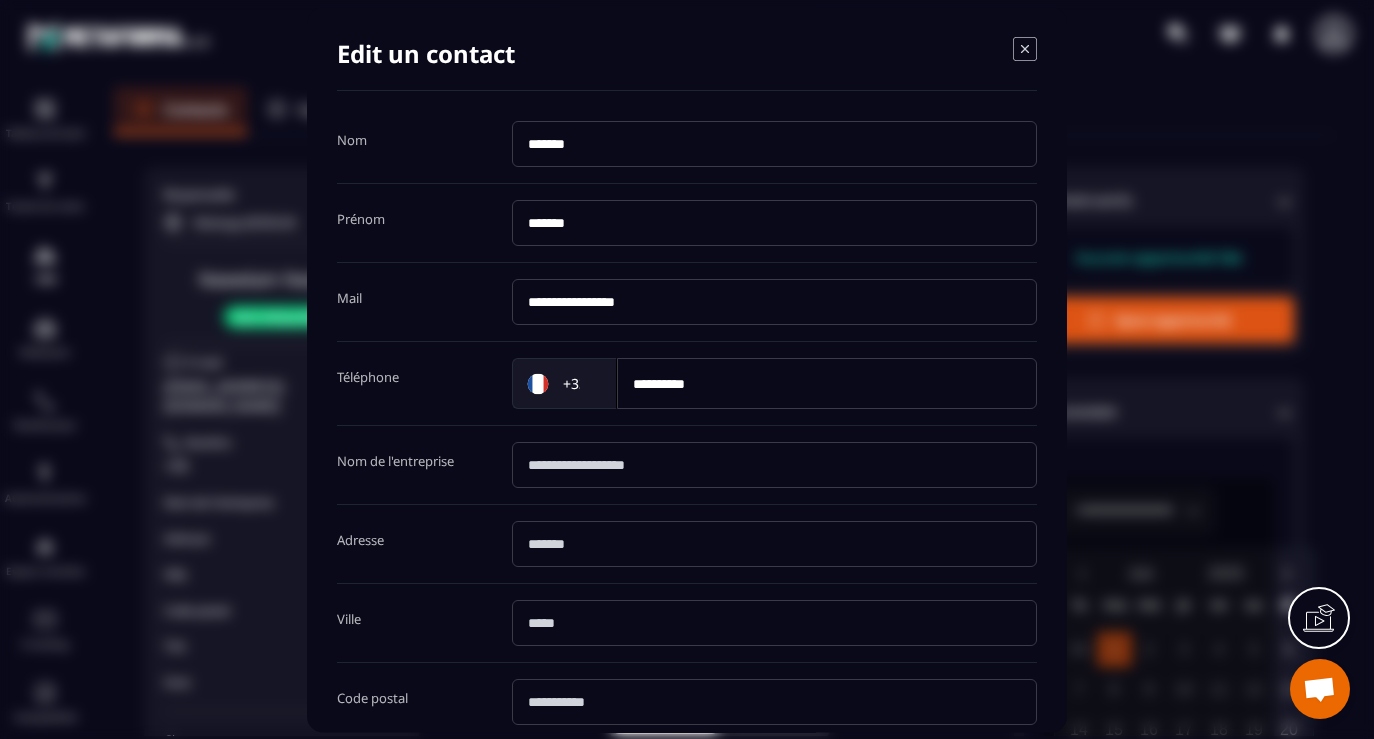 type on "*********" 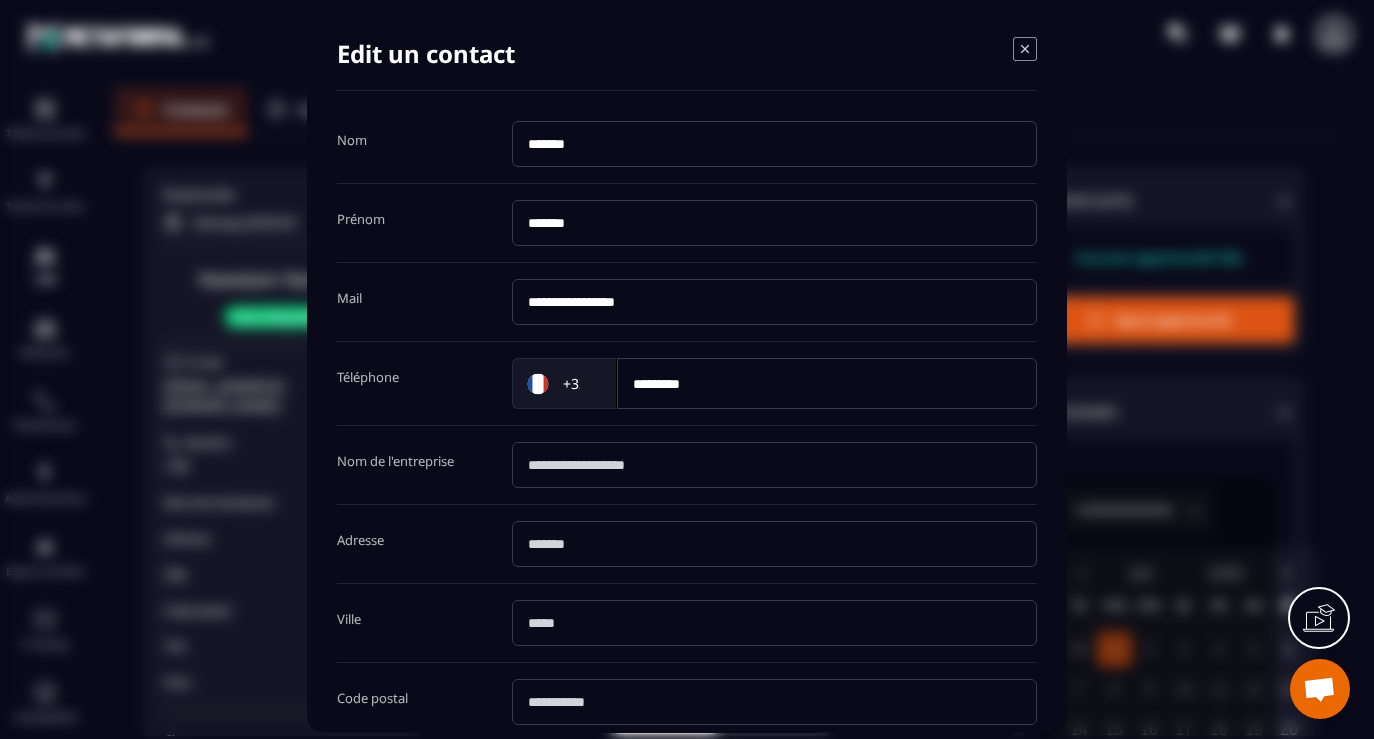type on "*******" 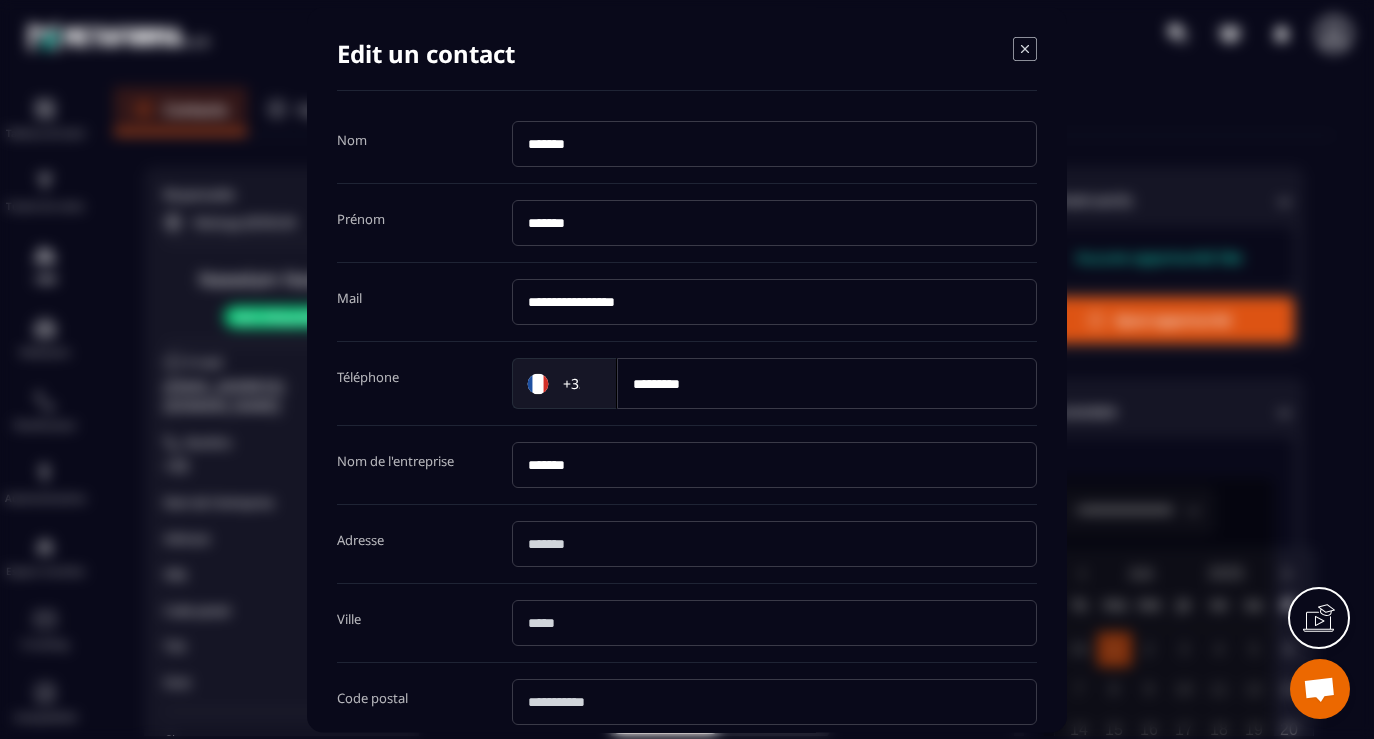 type on "**********" 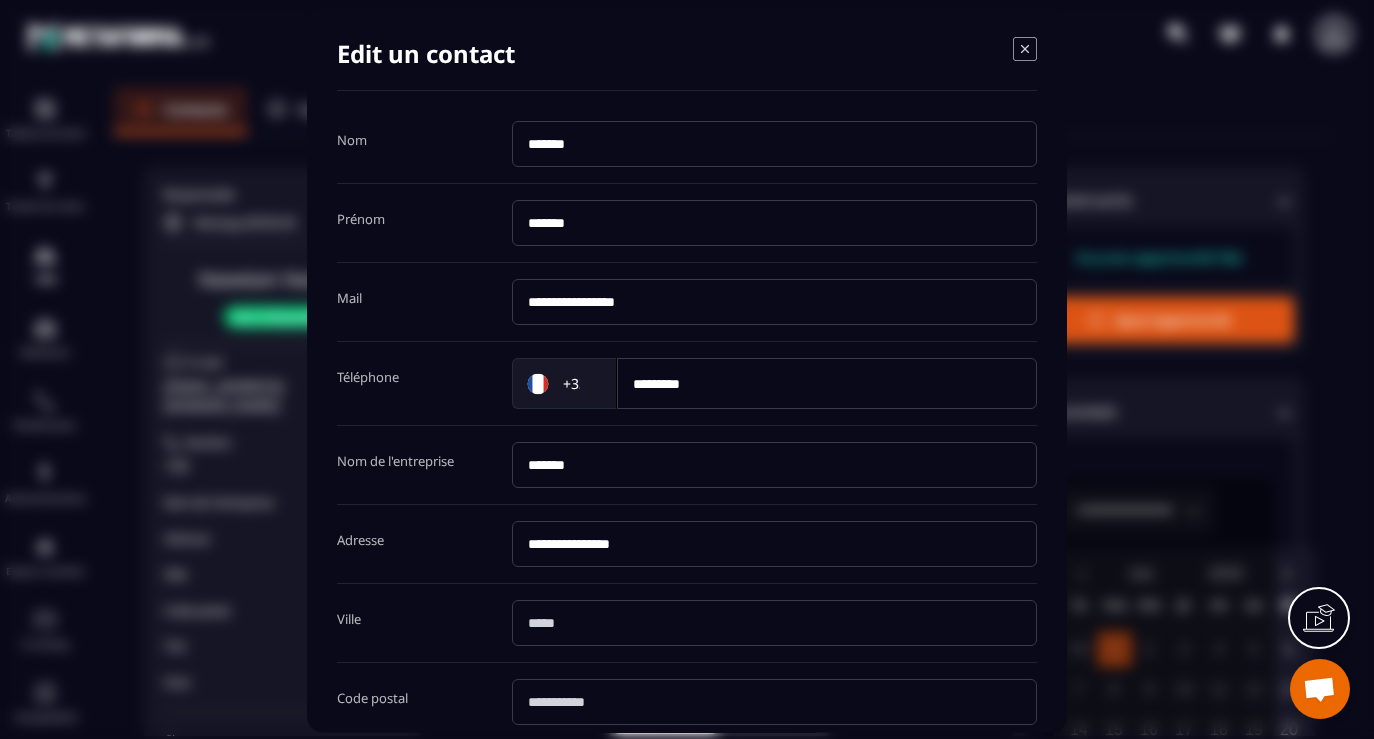 type on "****" 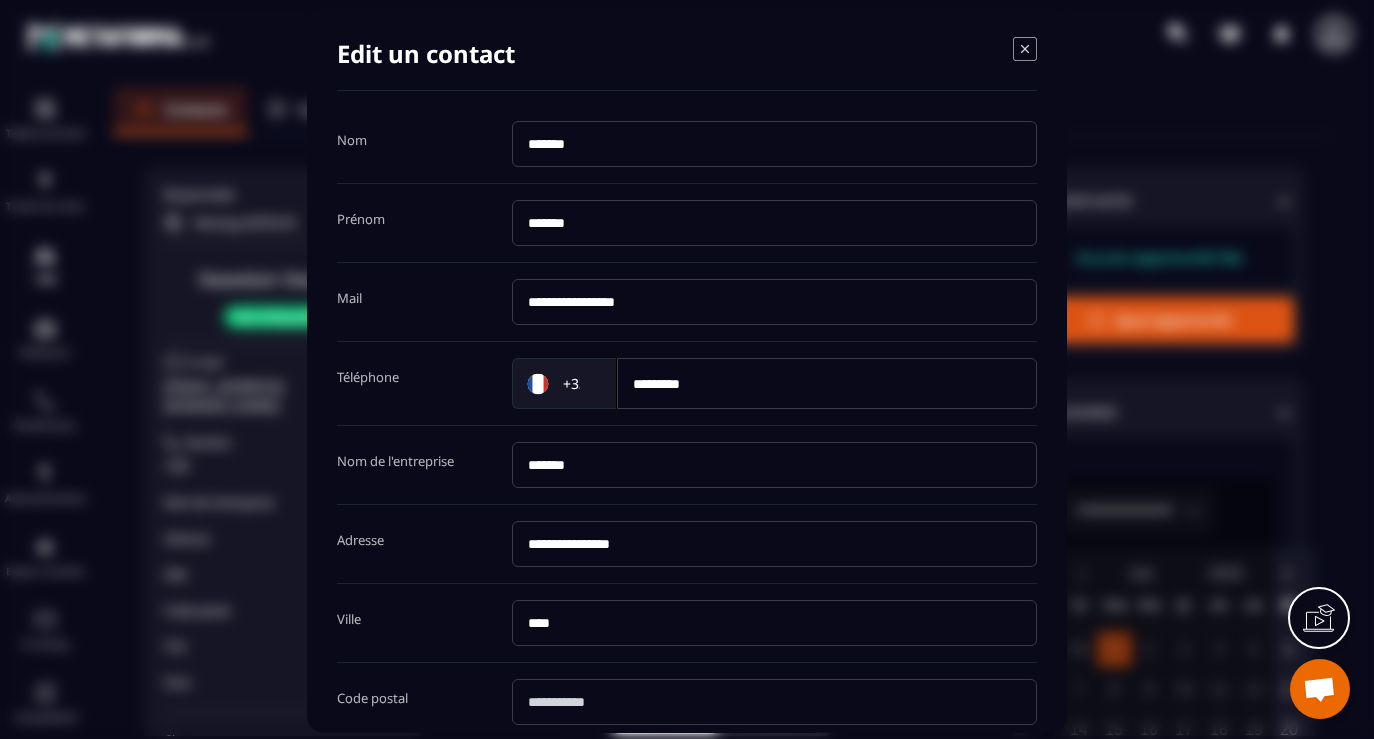 type on "*****" 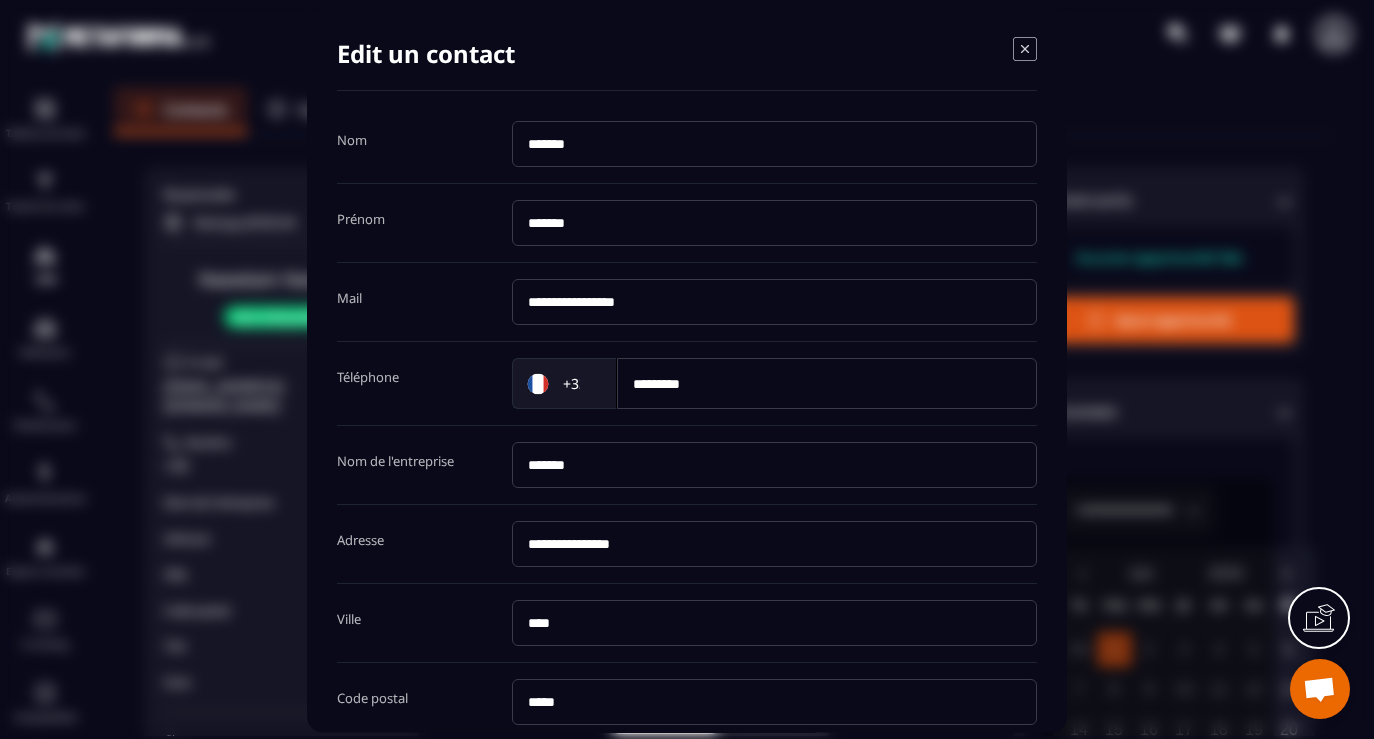 scroll, scrollTop: 374, scrollLeft: 0, axis: vertical 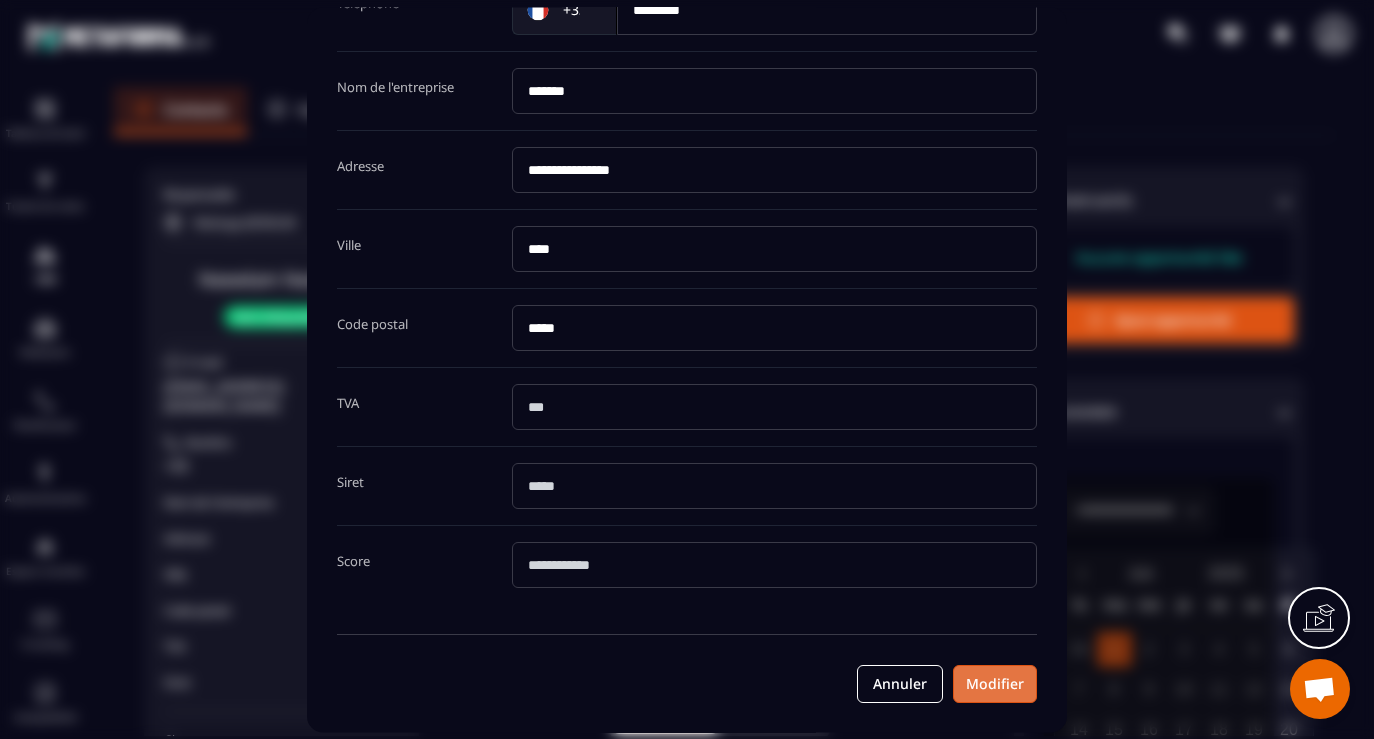 click on "Modifier" at bounding box center (995, 684) 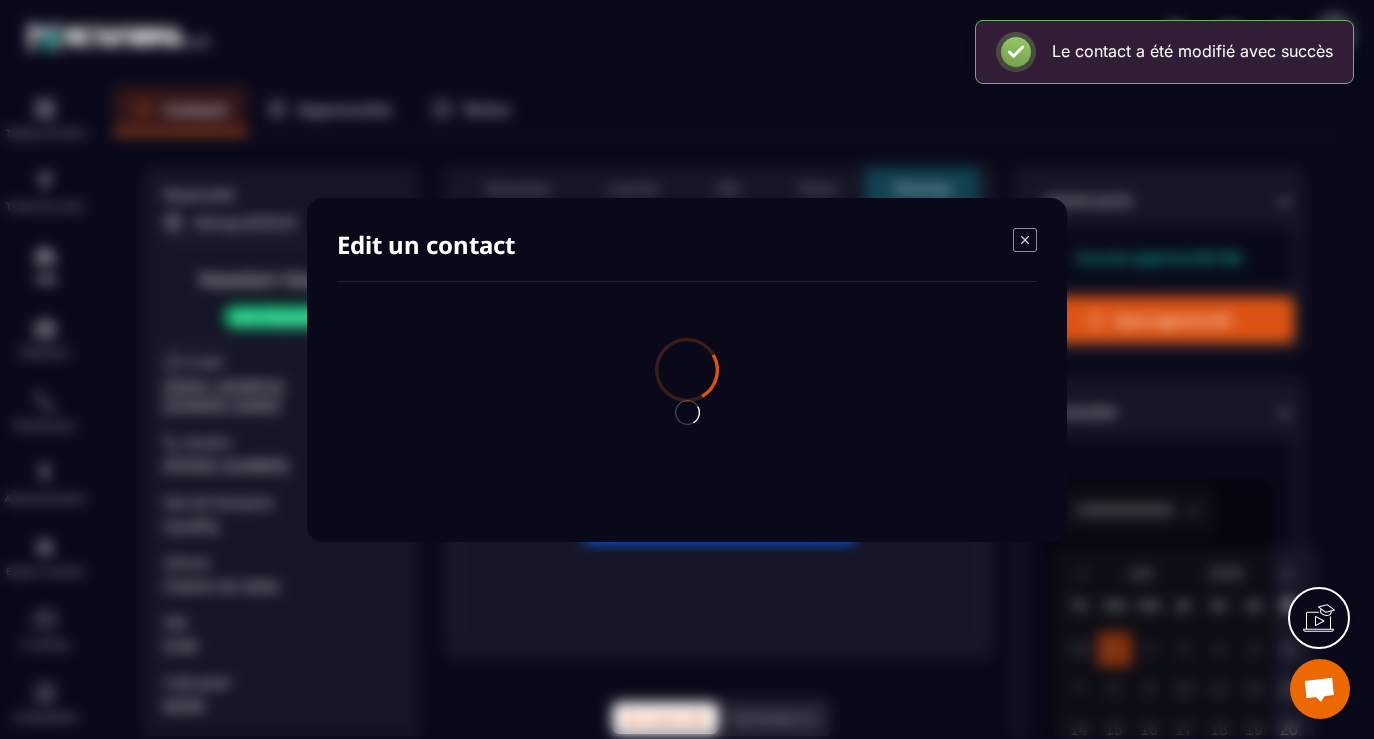 scroll, scrollTop: 0, scrollLeft: 0, axis: both 